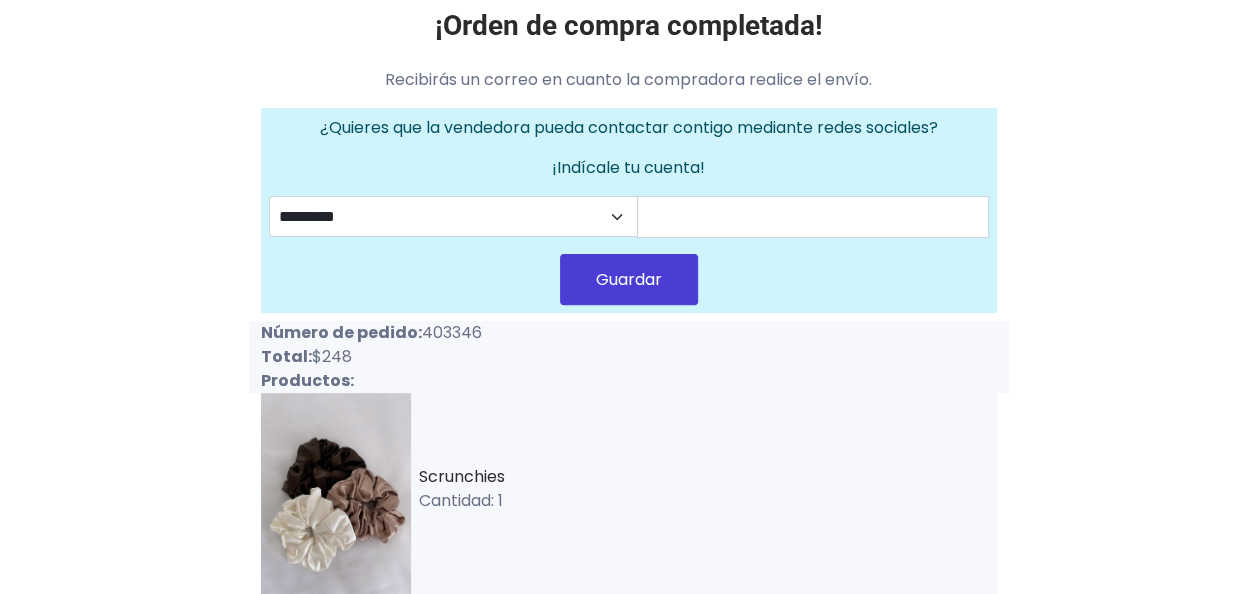scroll, scrollTop: 189, scrollLeft: 0, axis: vertical 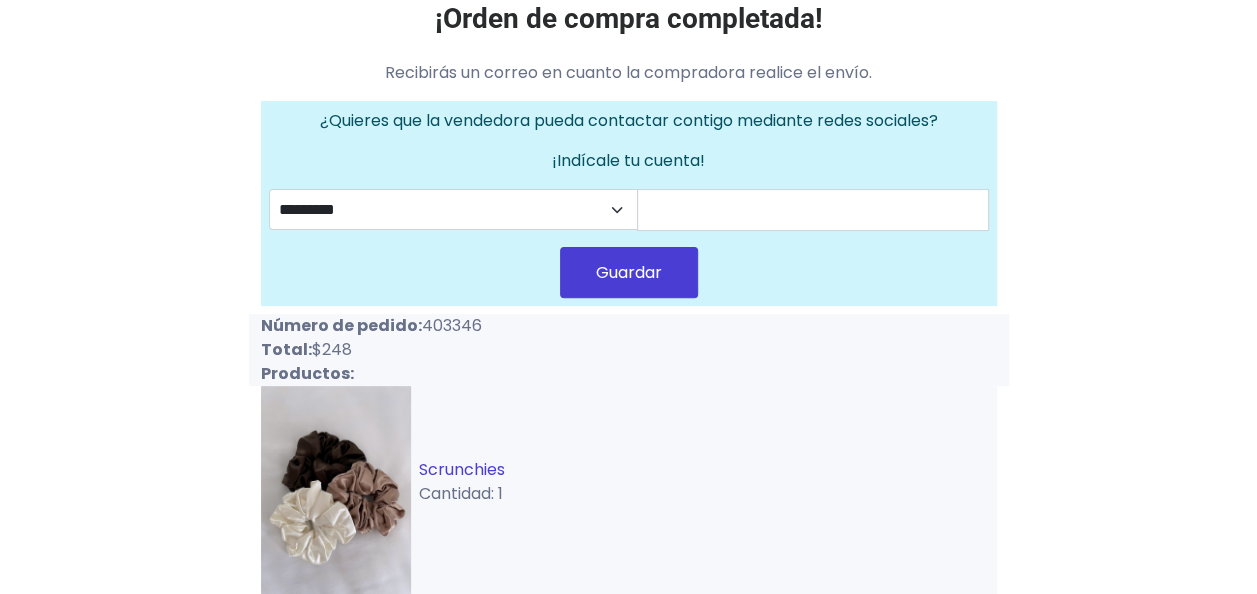 click on "Scrunchies" at bounding box center (462, 469) 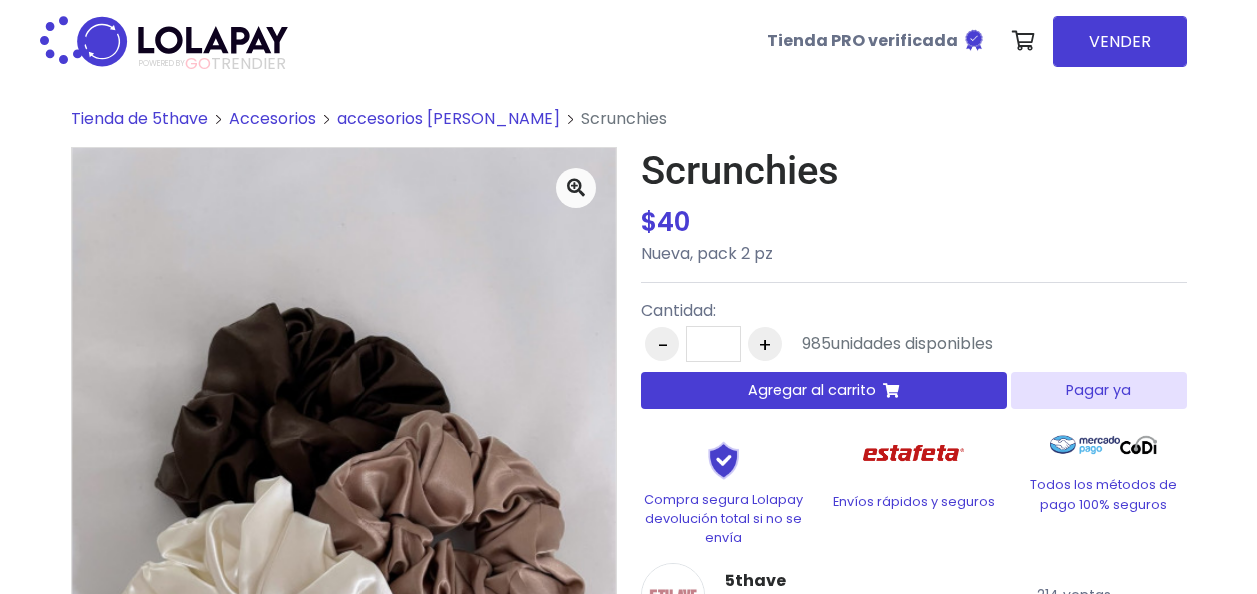 scroll, scrollTop: 0, scrollLeft: 0, axis: both 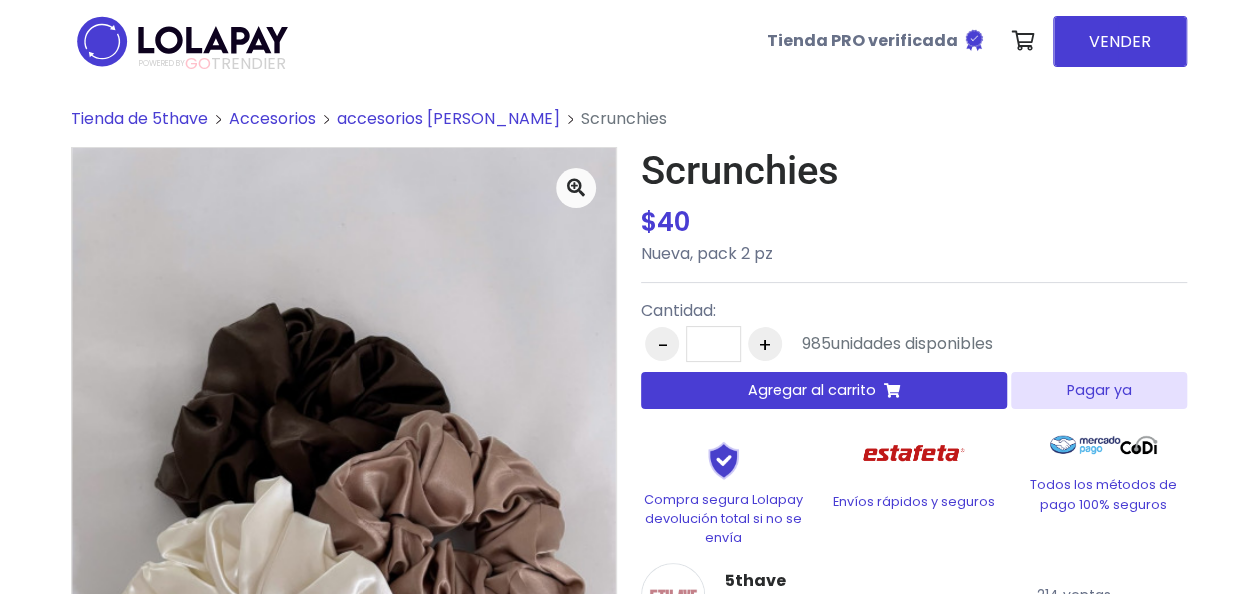 click on "Agregar al carrito" at bounding box center [812, 390] 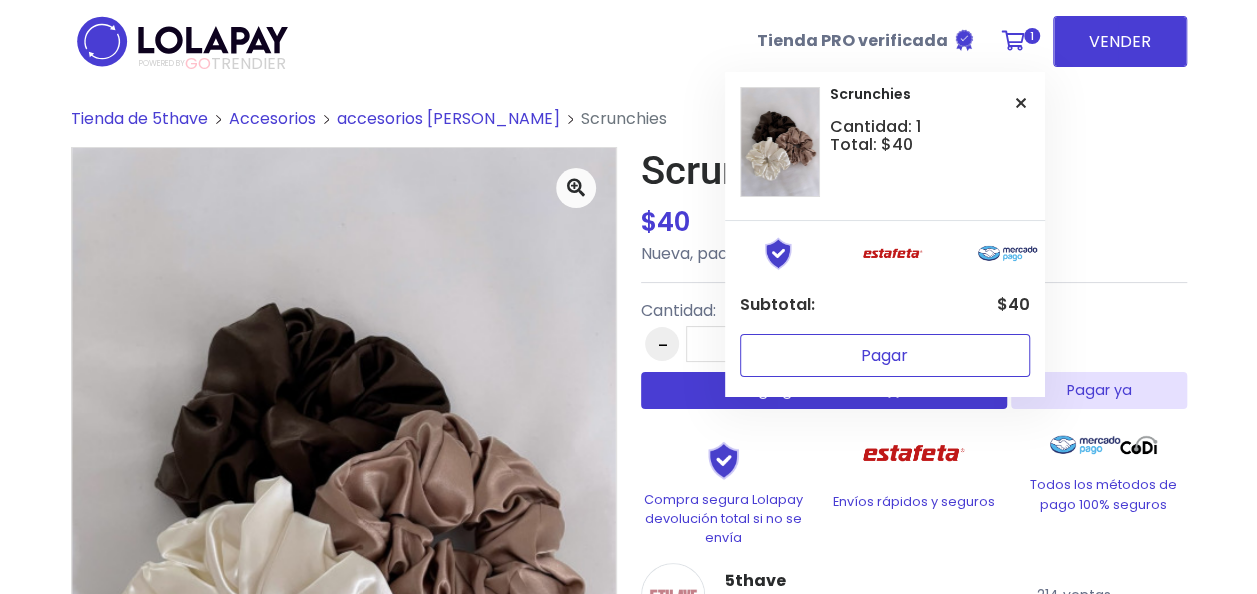 click on "Pagar" at bounding box center [885, 355] 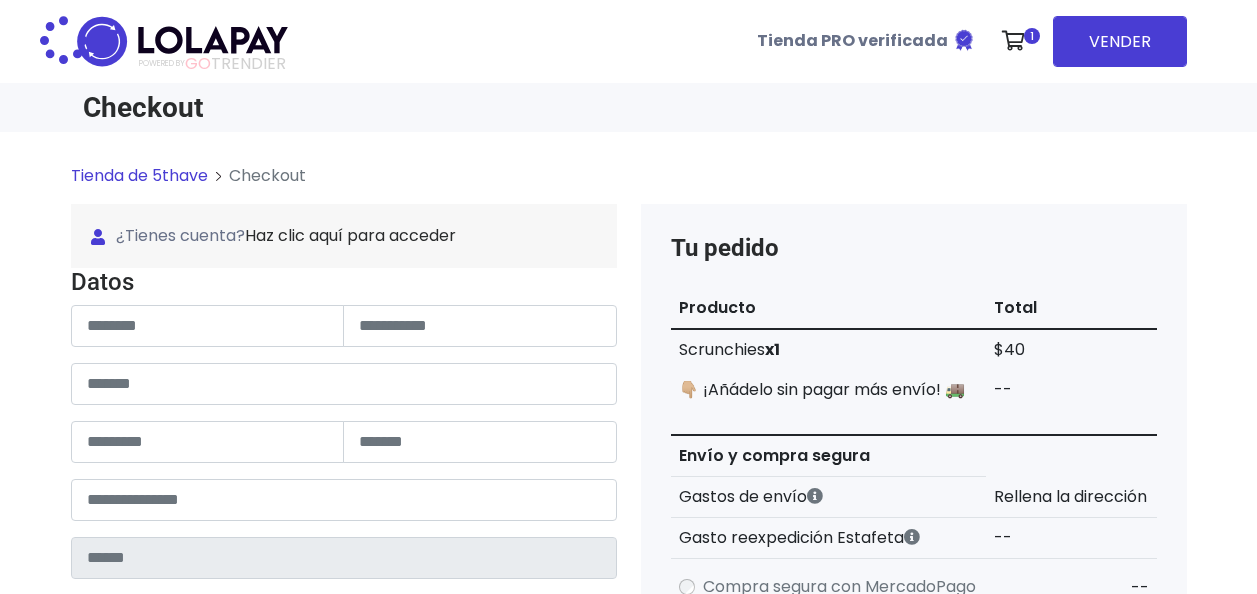 scroll, scrollTop: 0, scrollLeft: 0, axis: both 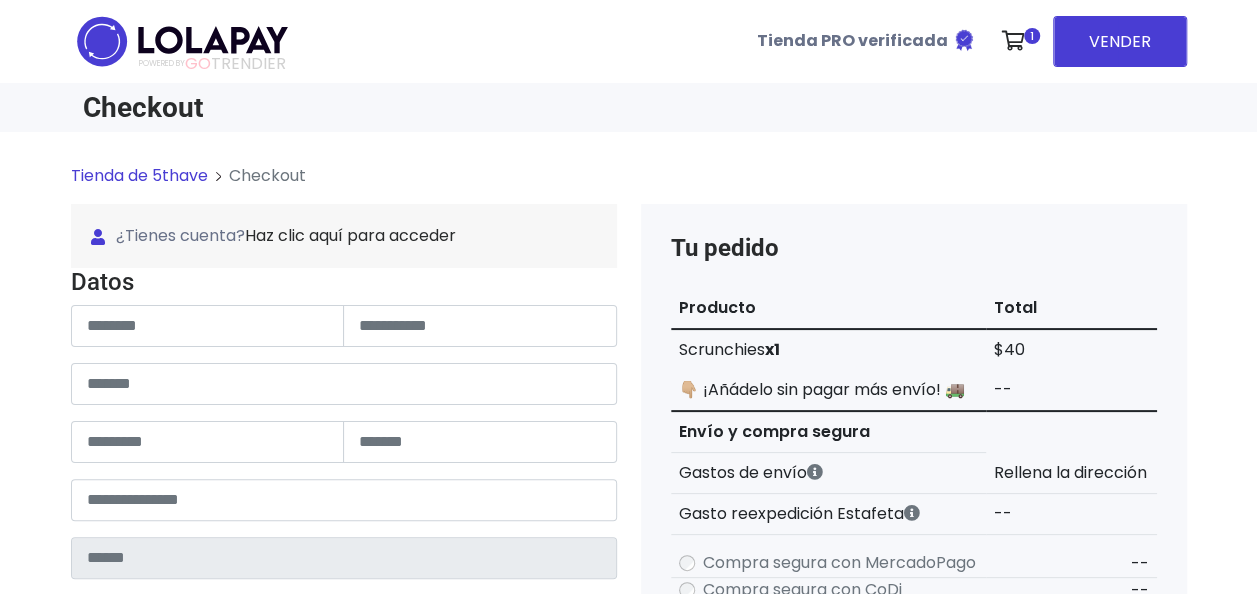 type on "******" 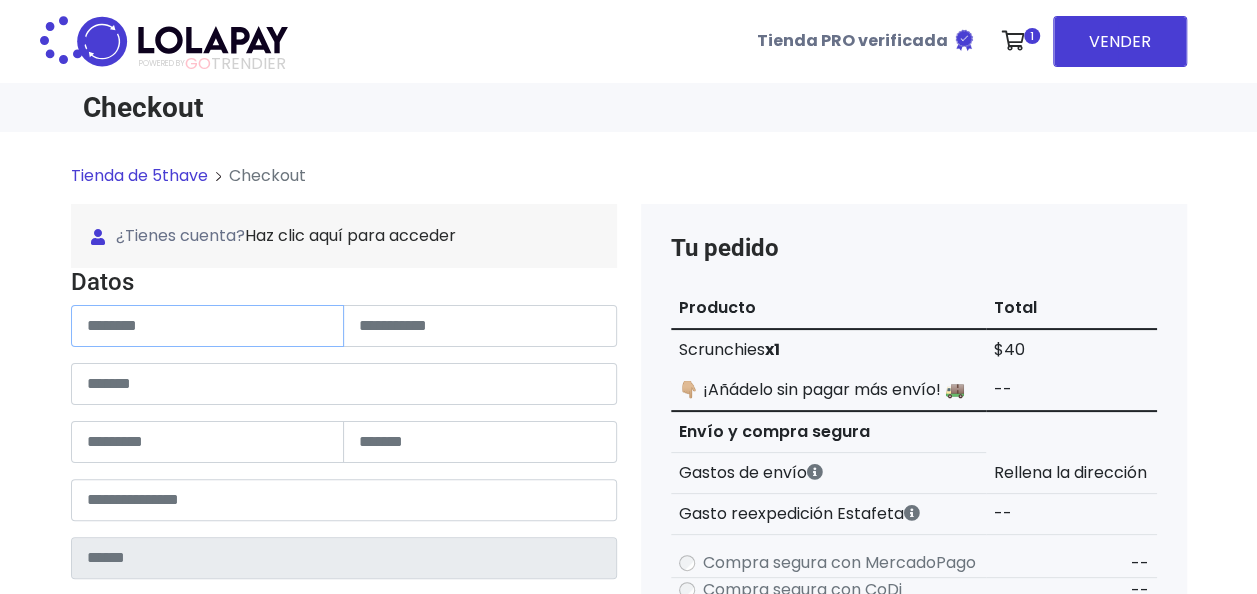 click at bounding box center (208, 326) 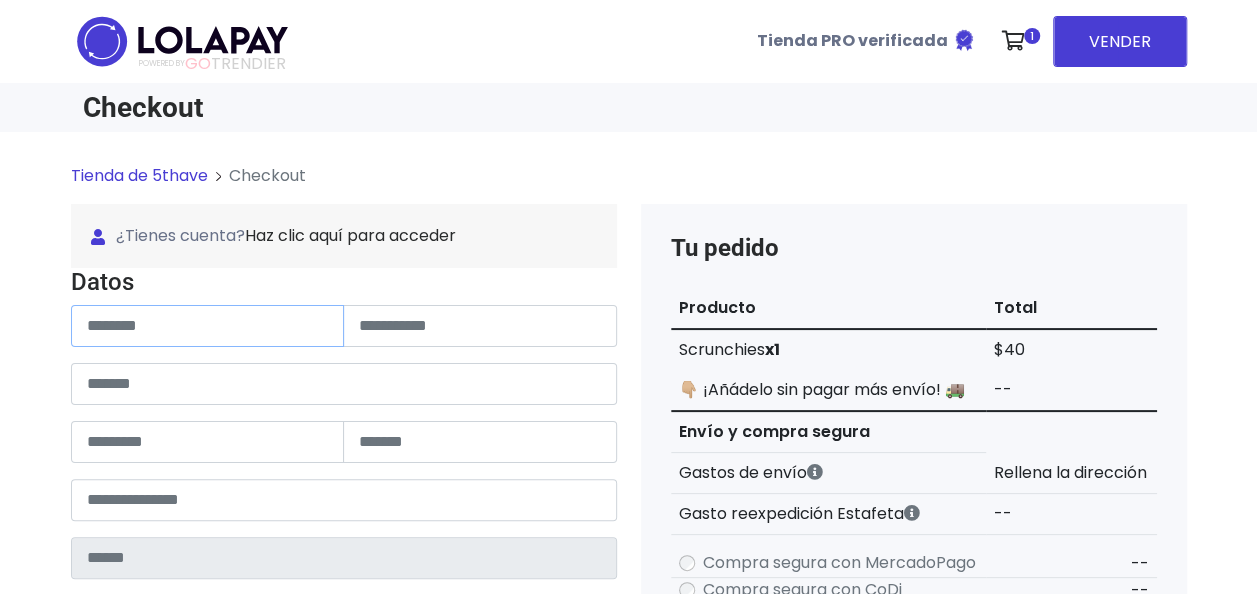 paste on "**********" 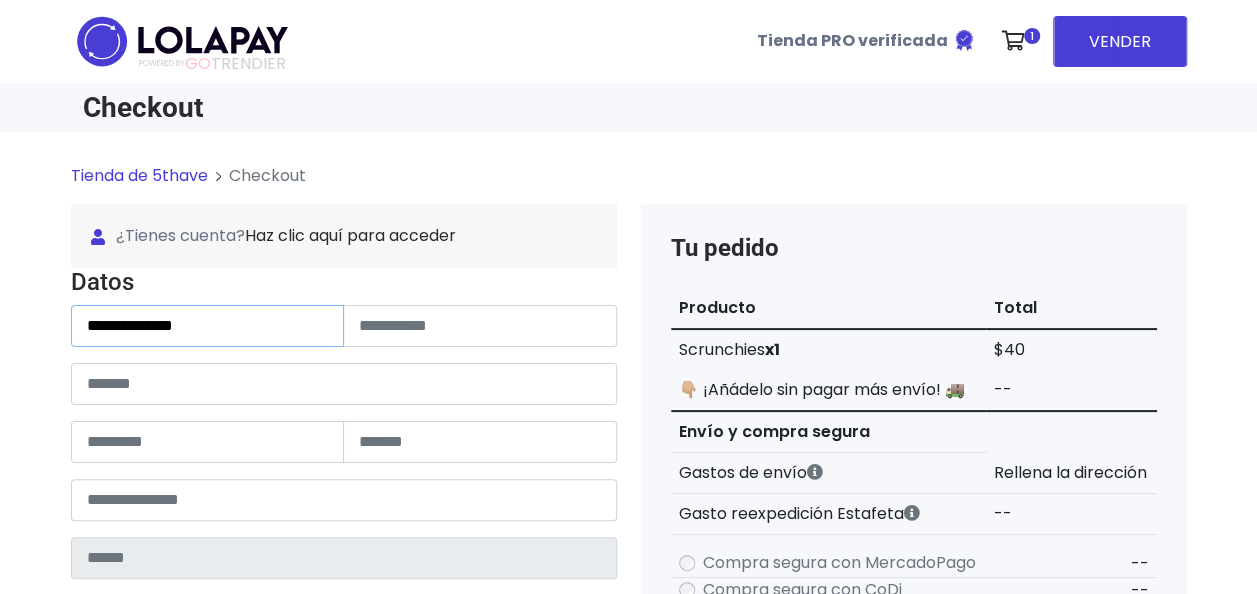 type on "**********" 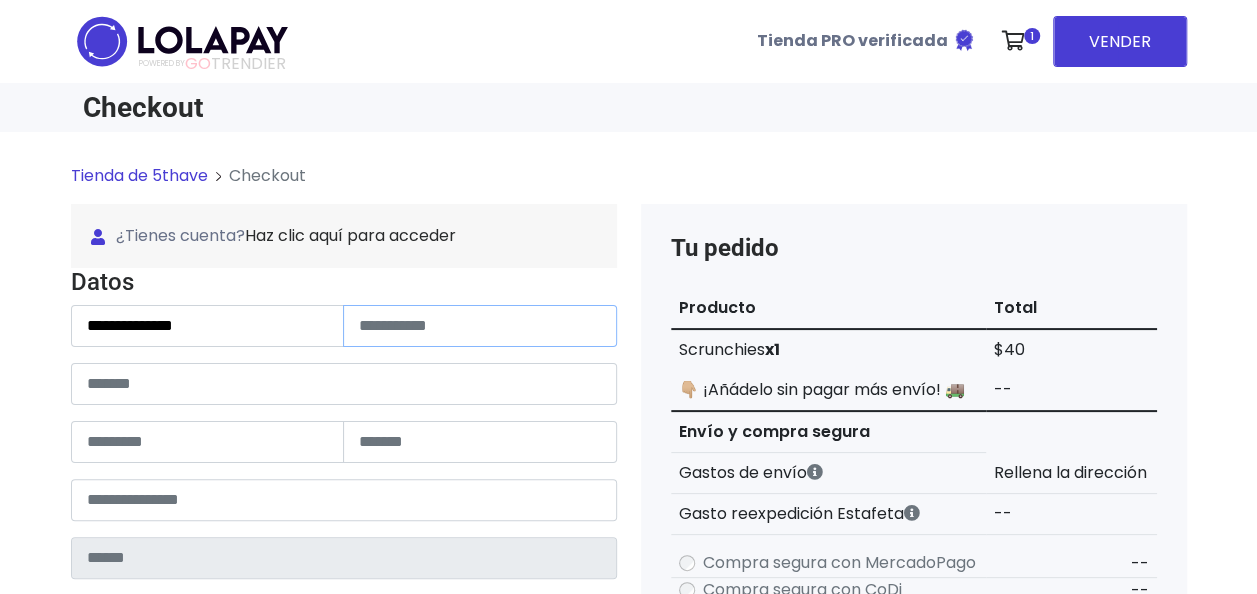 paste on "**********" 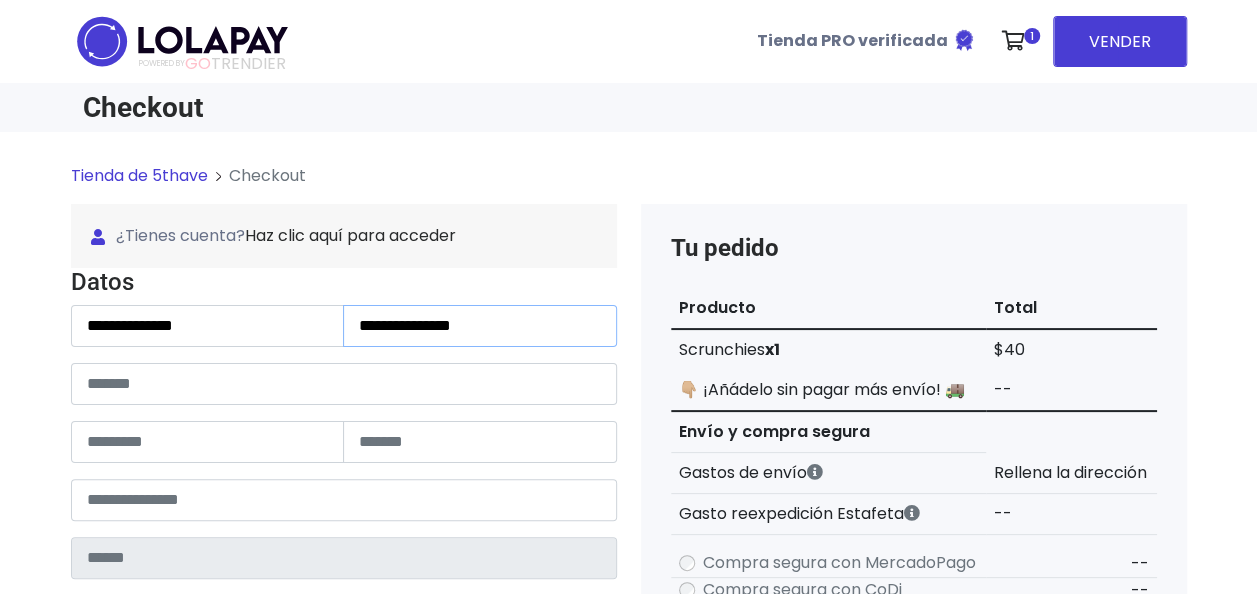 type on "**********" 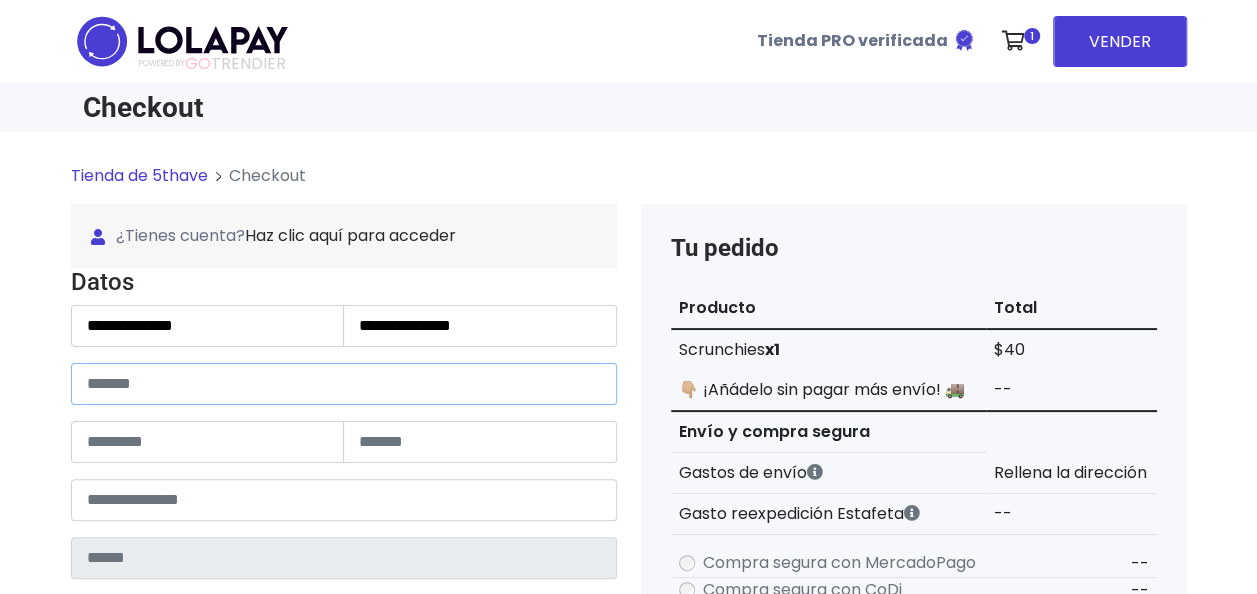 paste on "**********" 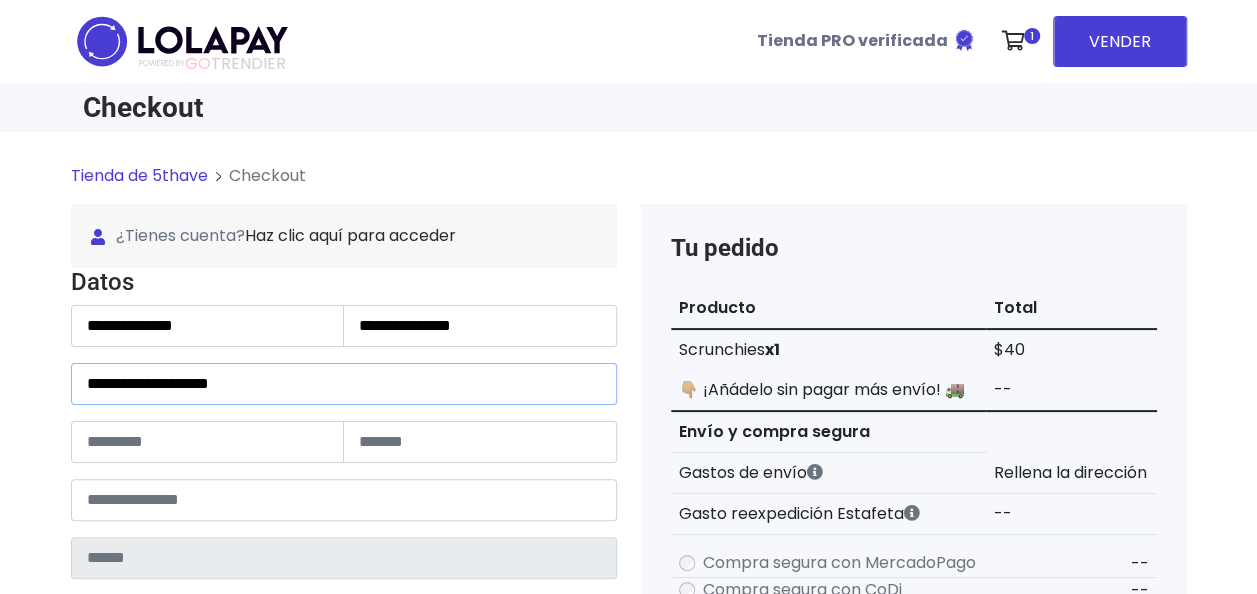type on "**********" 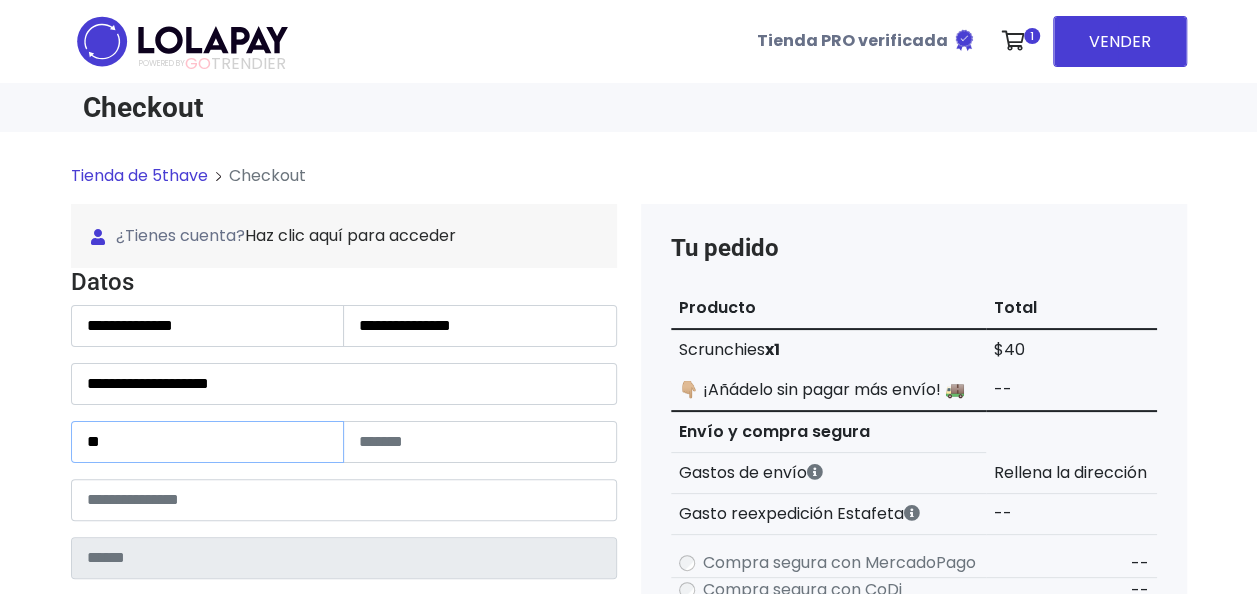 type on "**" 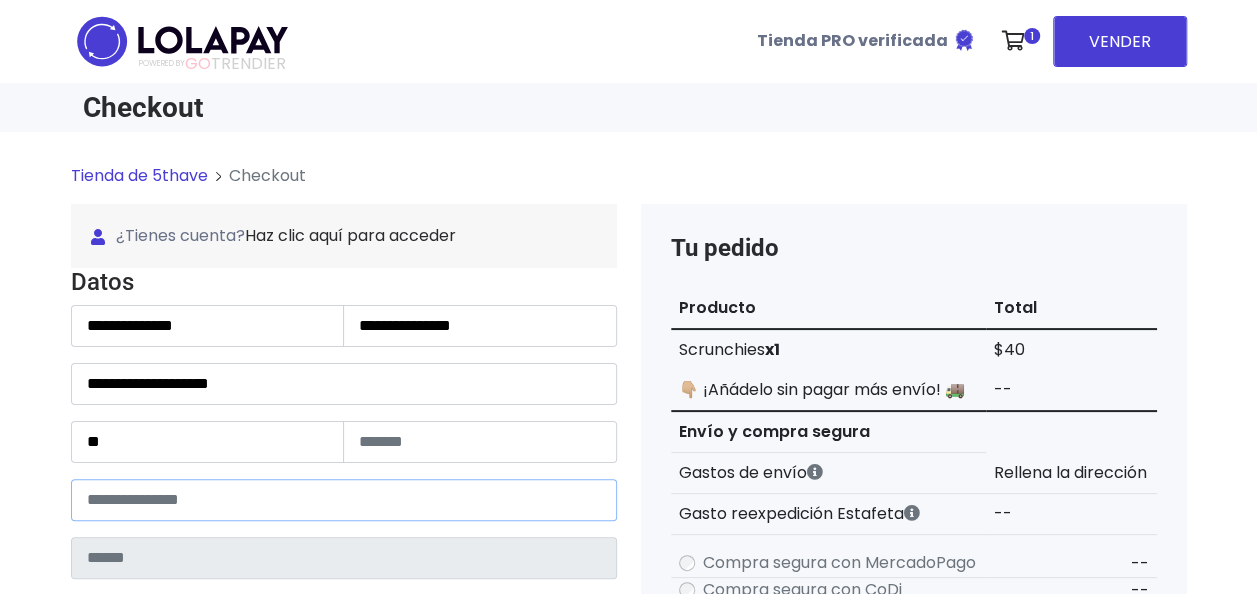 paste on "*****" 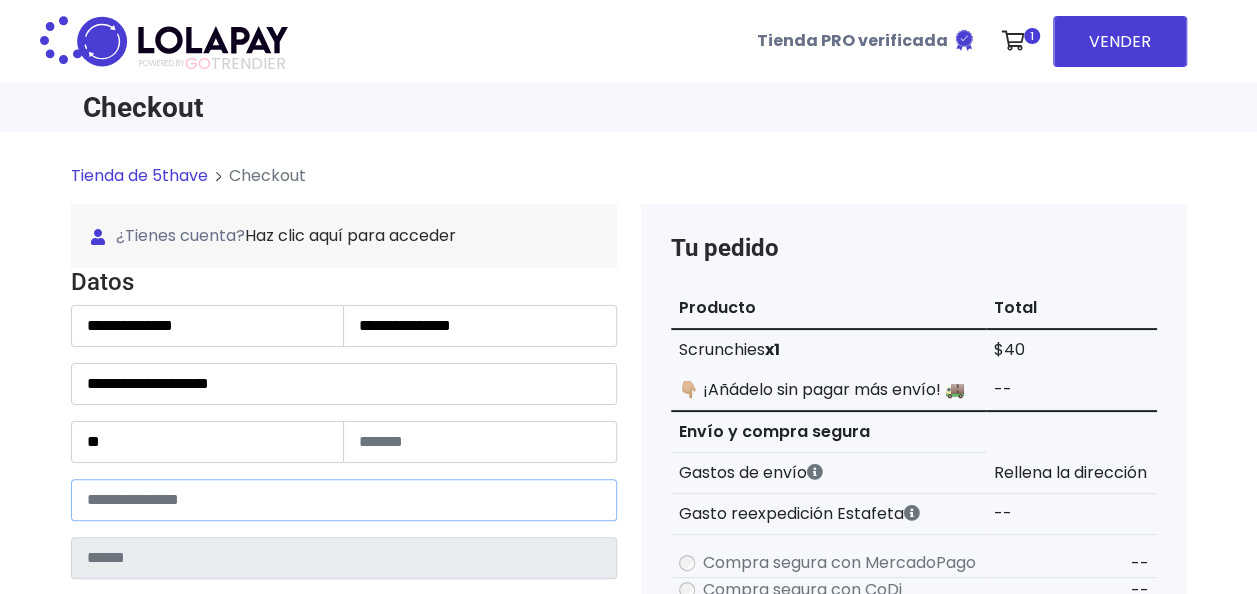 type on "******" 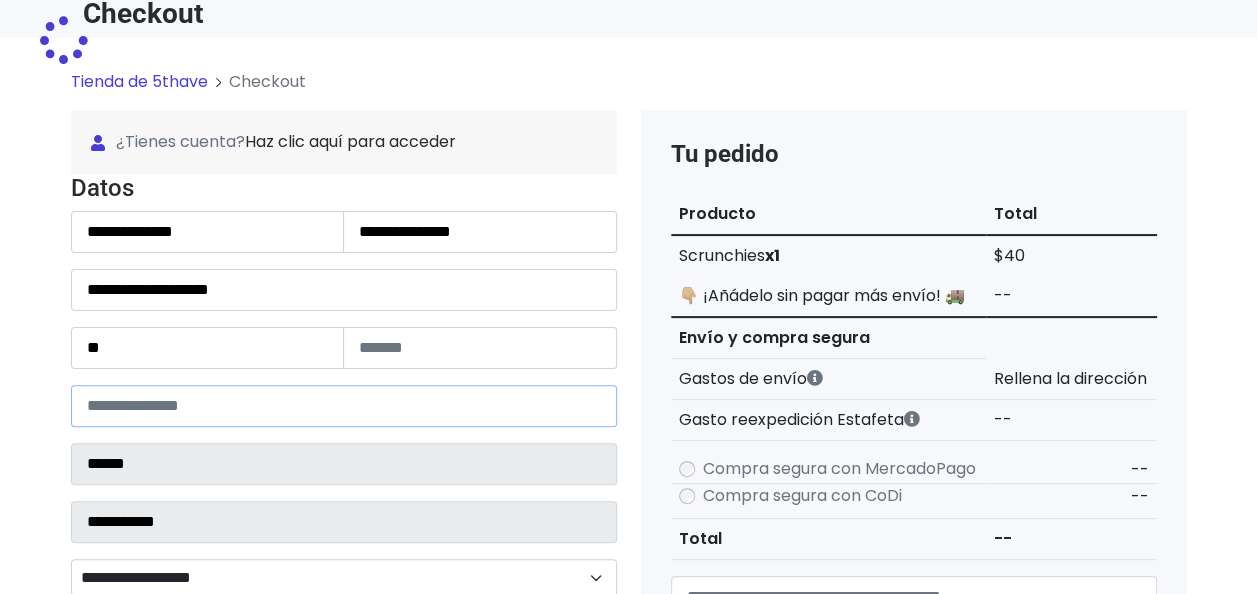 select 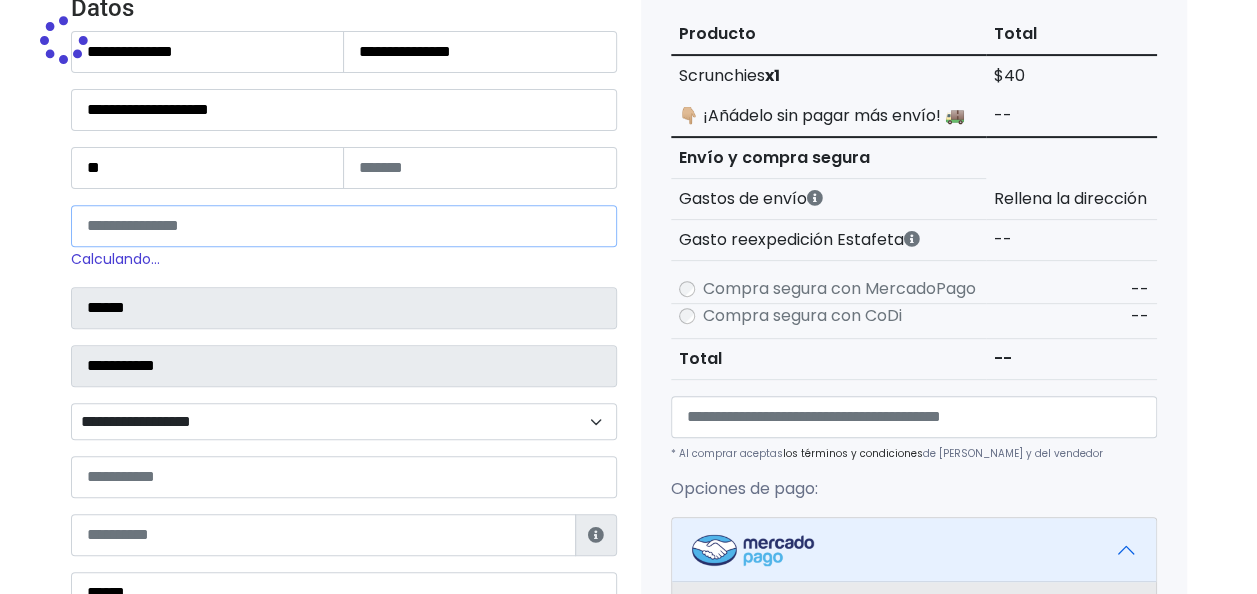 scroll, scrollTop: 306, scrollLeft: 0, axis: vertical 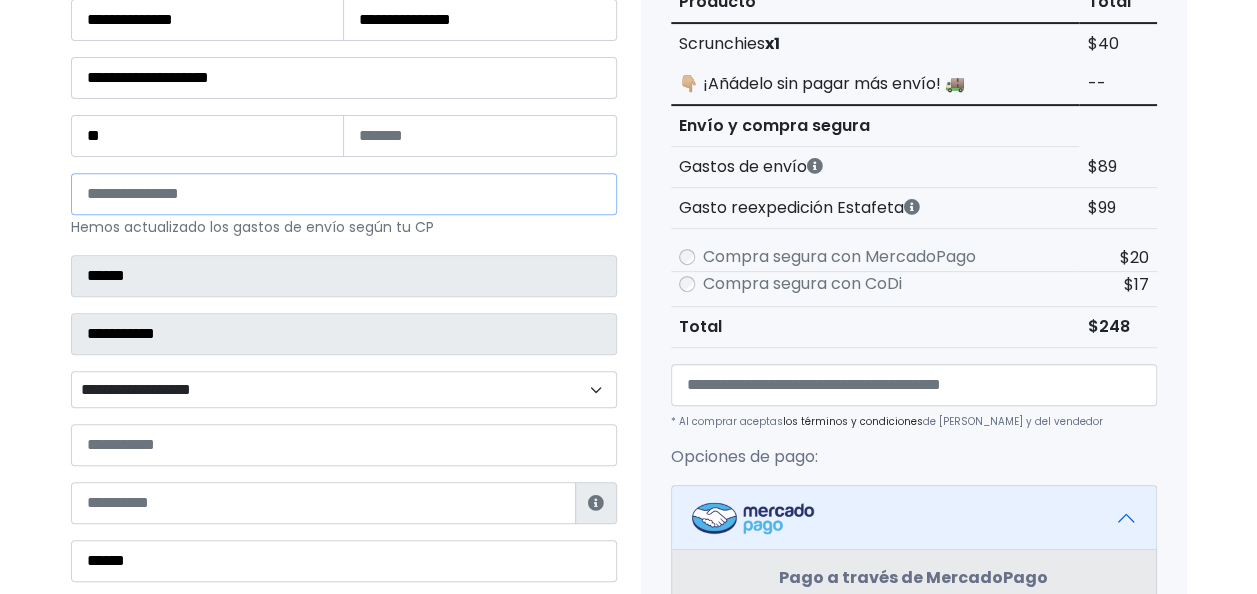 type on "*****" 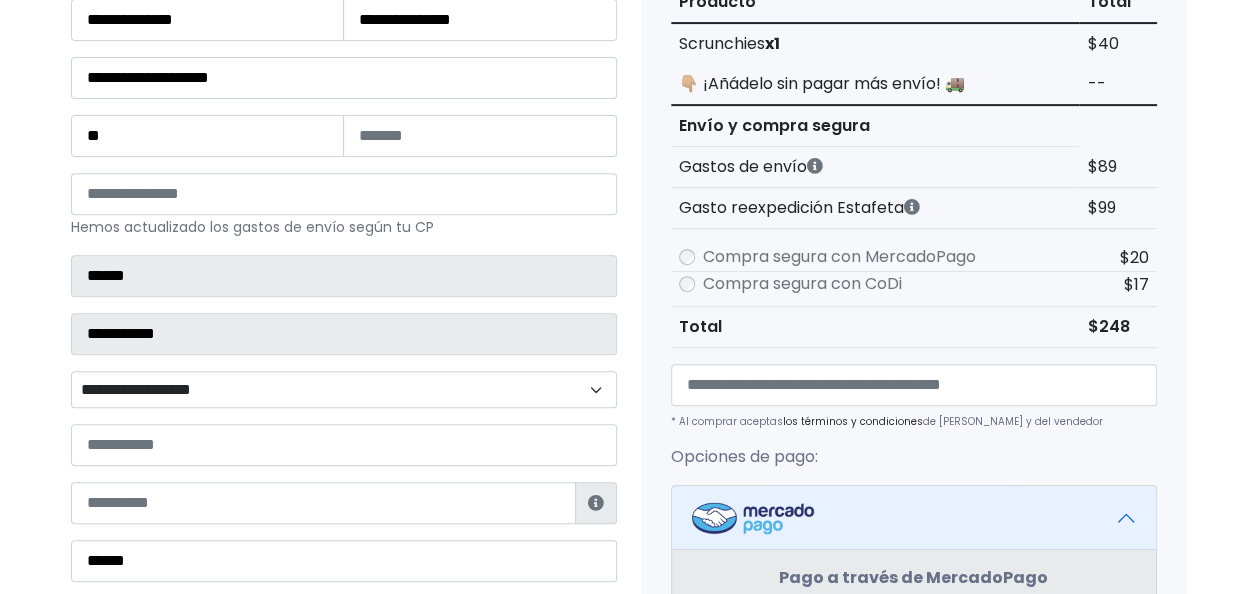click on "**********" at bounding box center (344, 389) 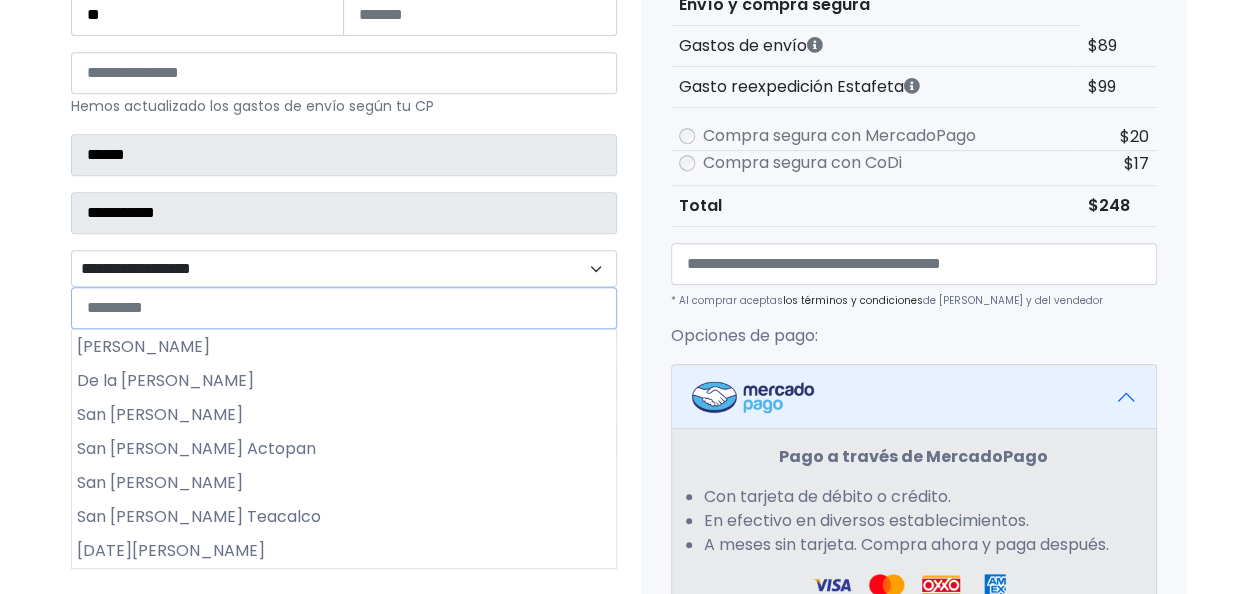 scroll, scrollTop: 433, scrollLeft: 0, axis: vertical 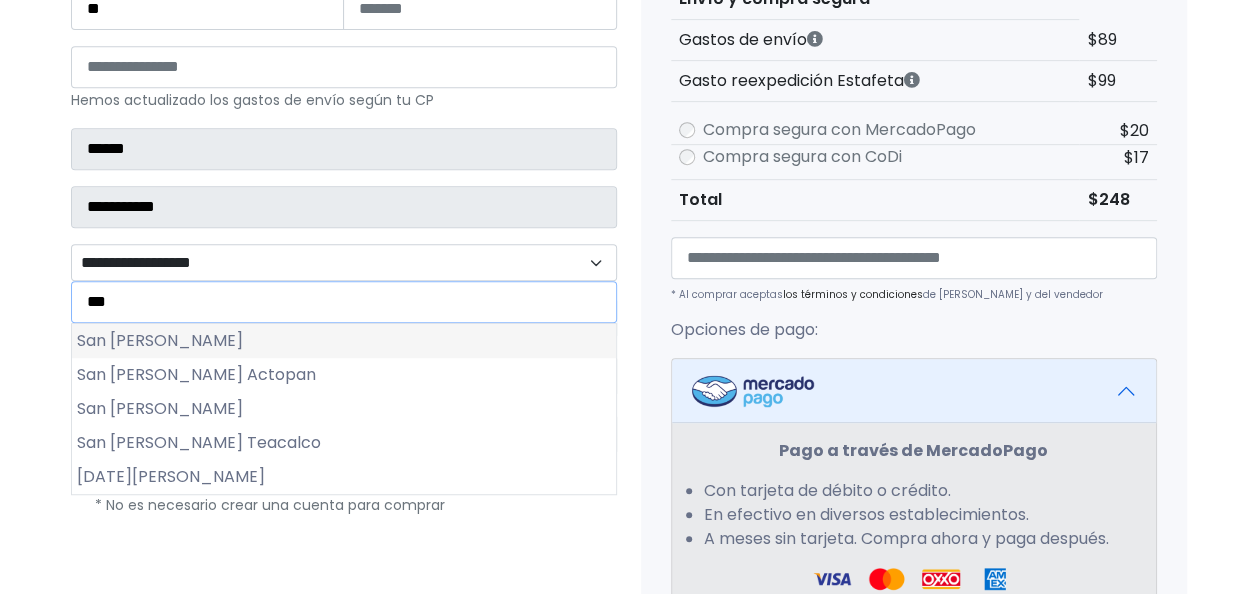 type on "***" 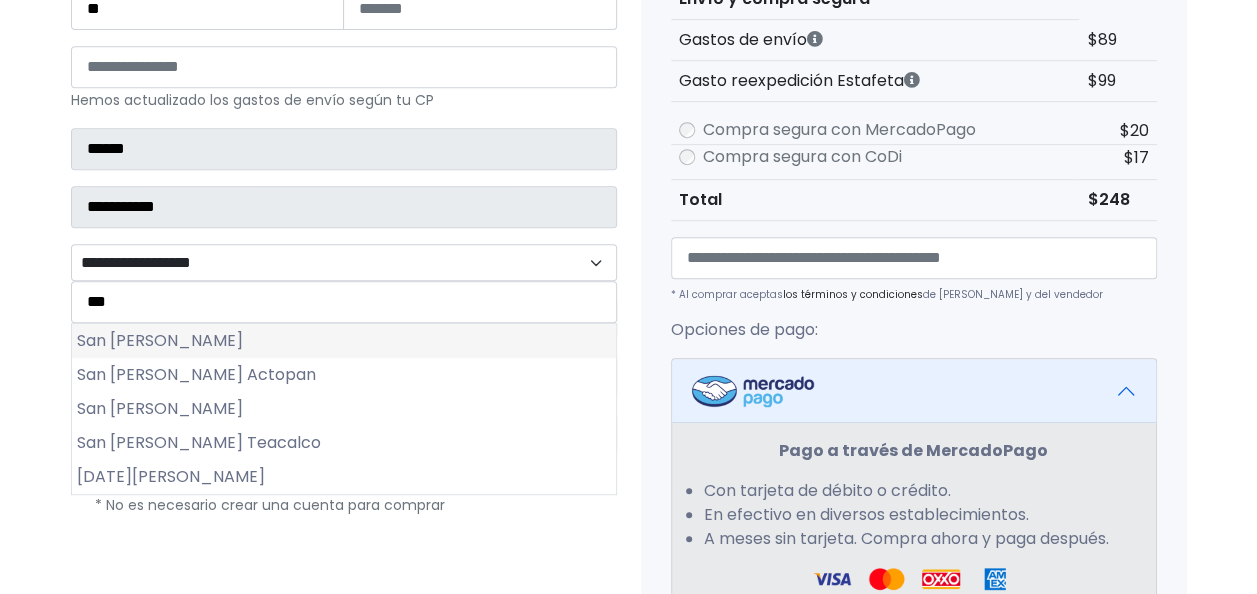 click on "San Antonio" at bounding box center (344, 341) 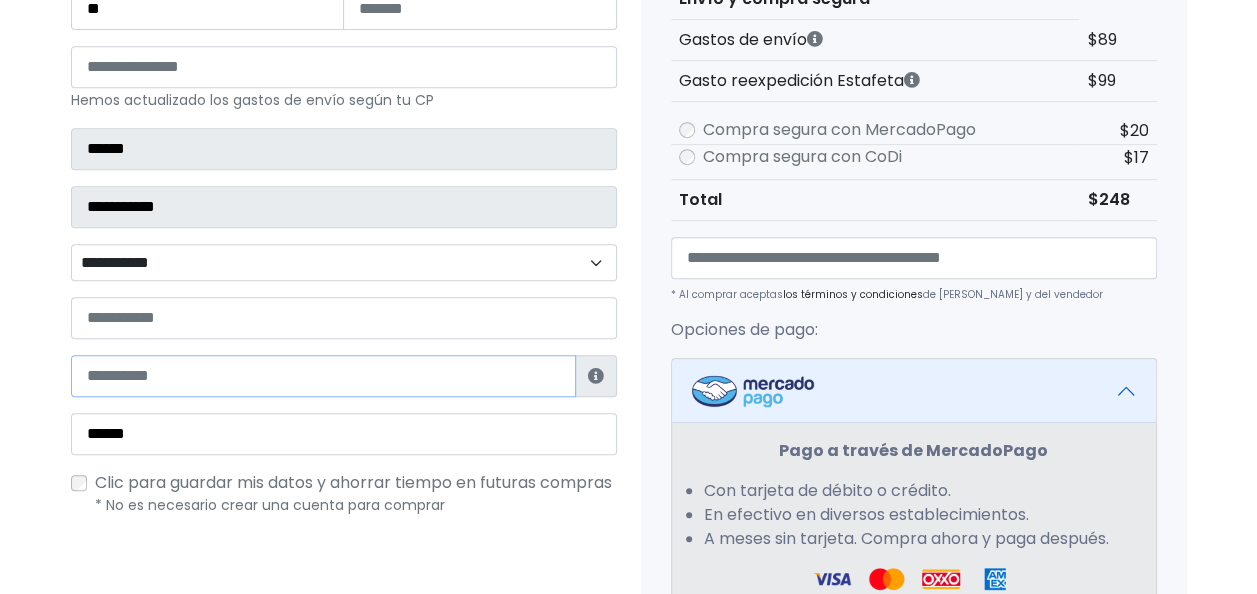 click at bounding box center (323, 376) 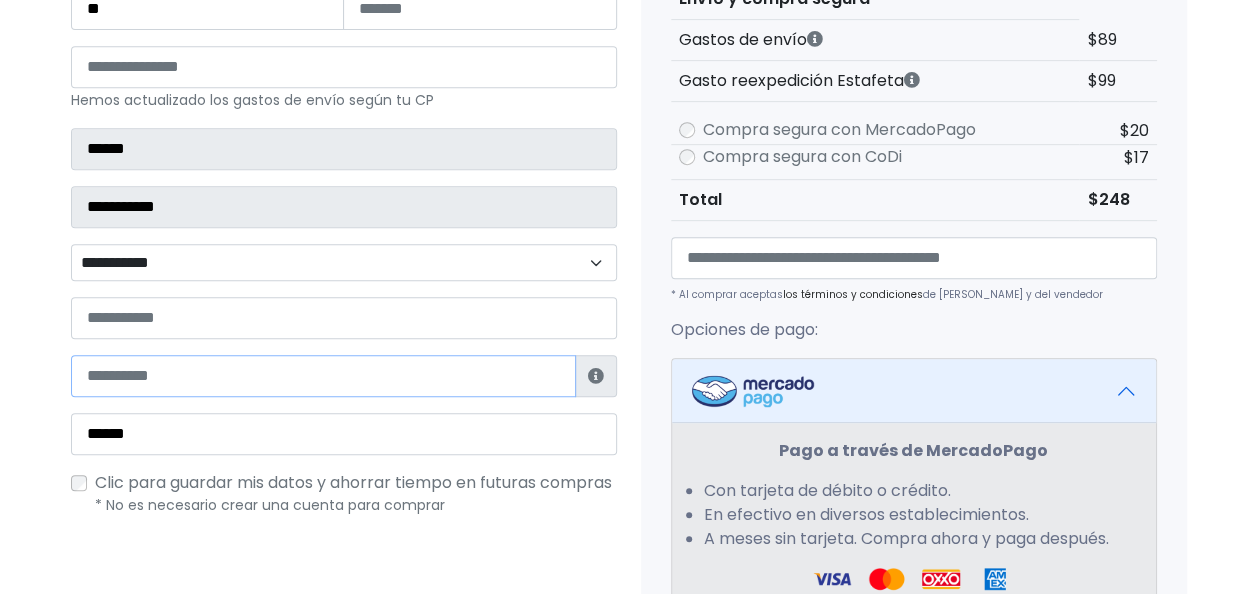 paste on "**********" 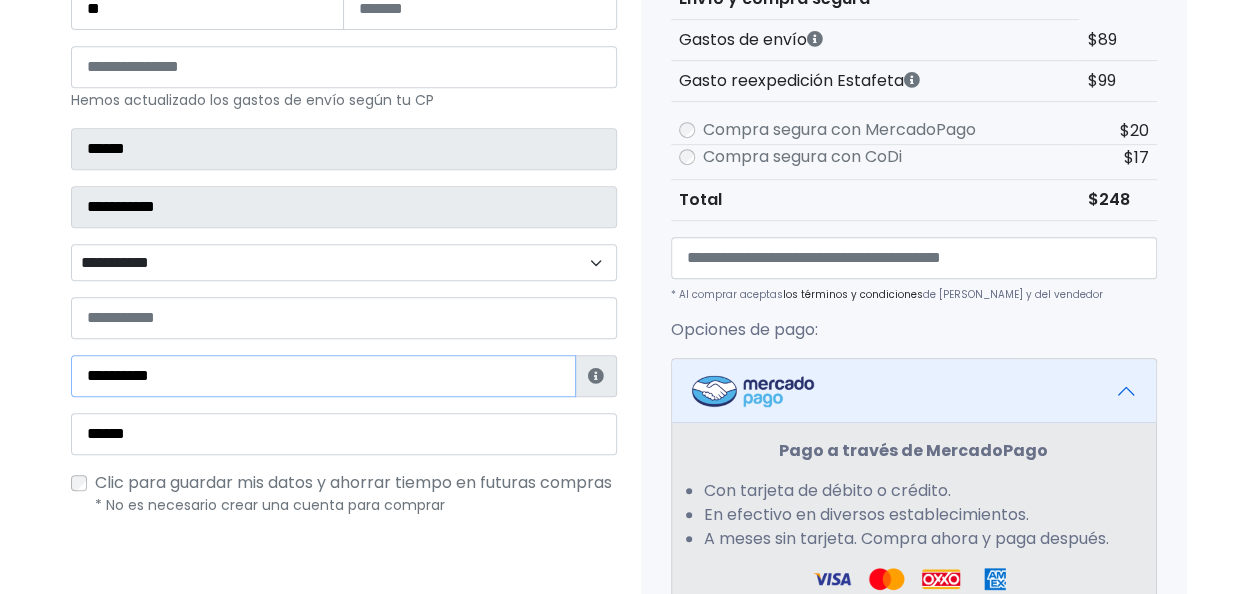 type on "**********" 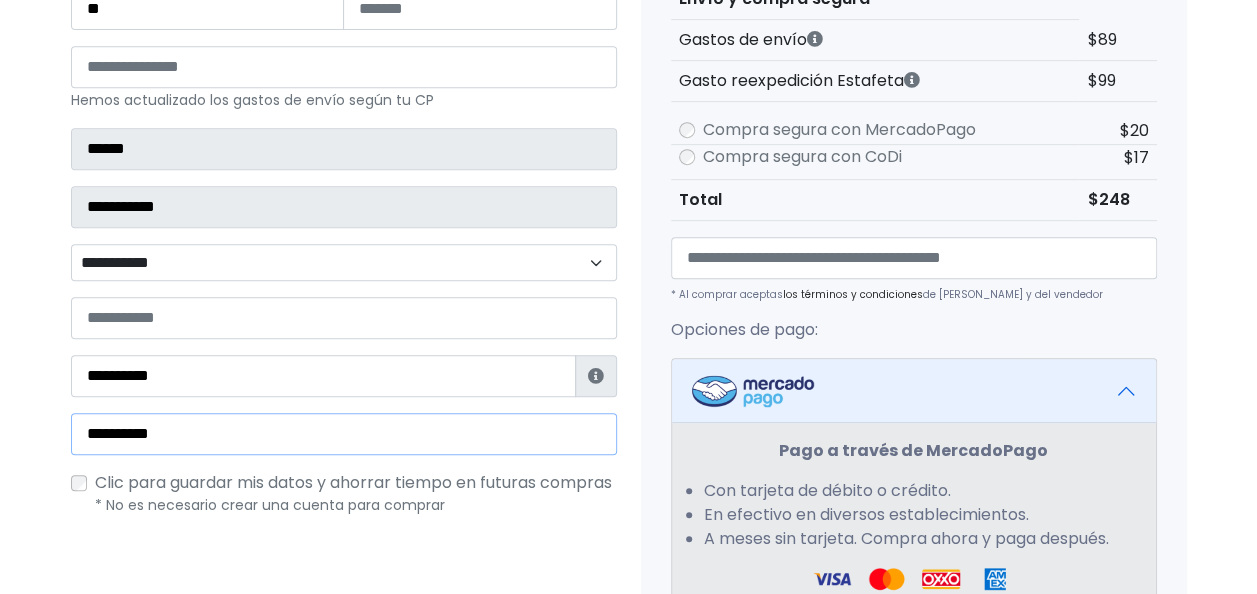 type on "**********" 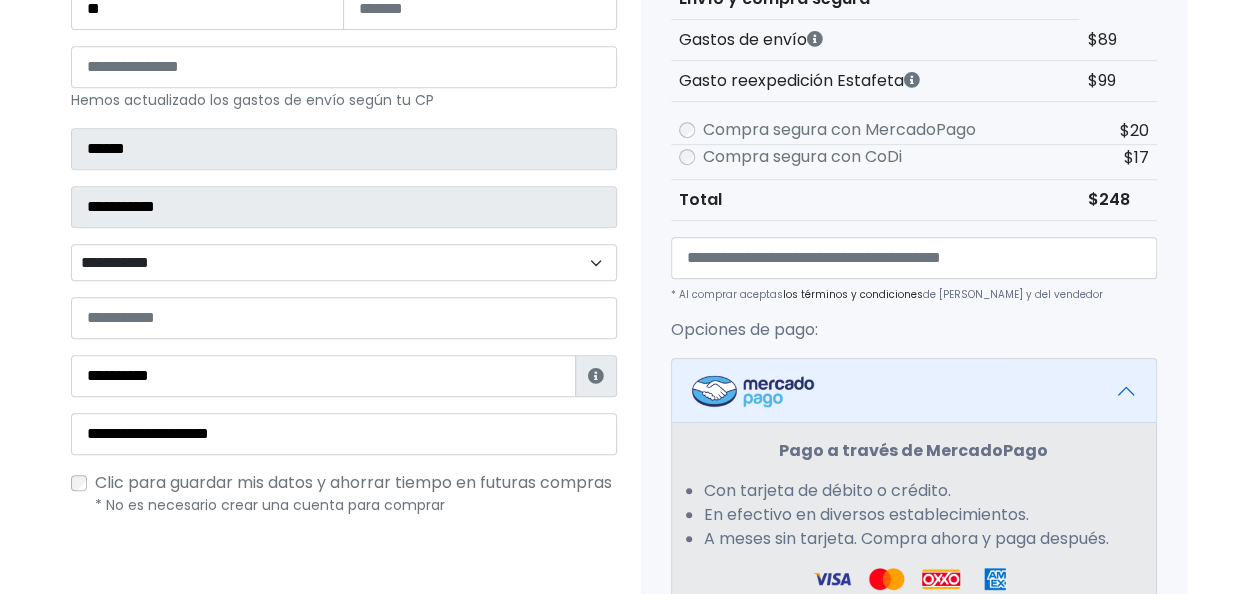 click on "Tienda de 5thave
Checkout
¿Tienes cuenta?
Haz clic aquí para acceder
******
¿Olvidaste tu contraseña? Entrar" at bounding box center (628, 376) 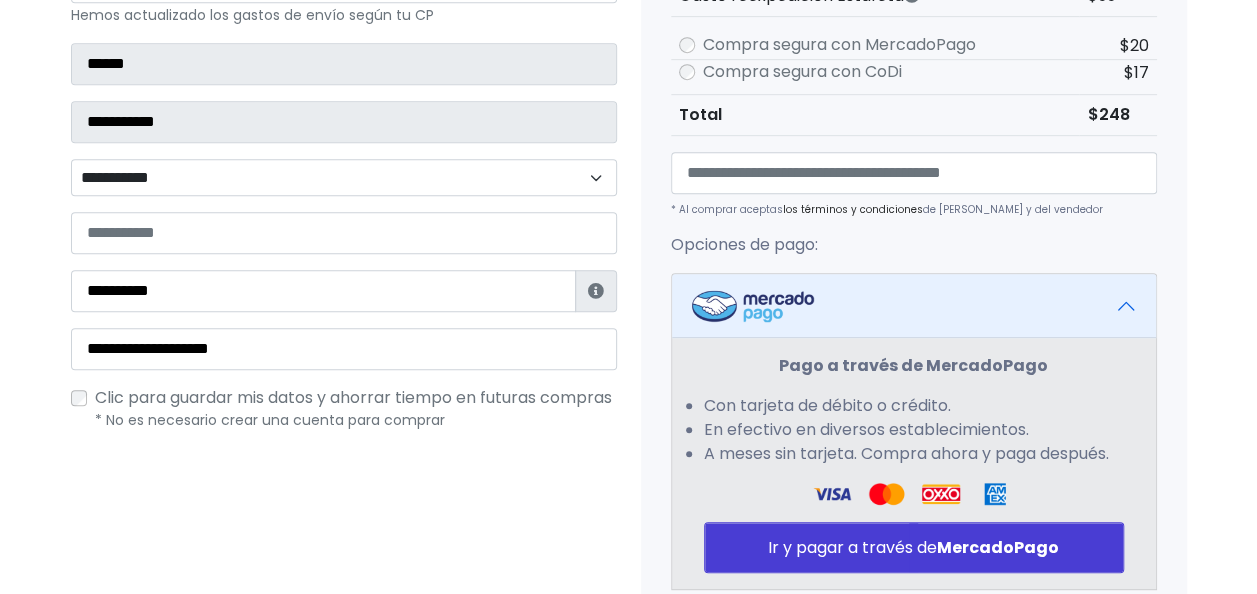 scroll, scrollTop: 518, scrollLeft: 0, axis: vertical 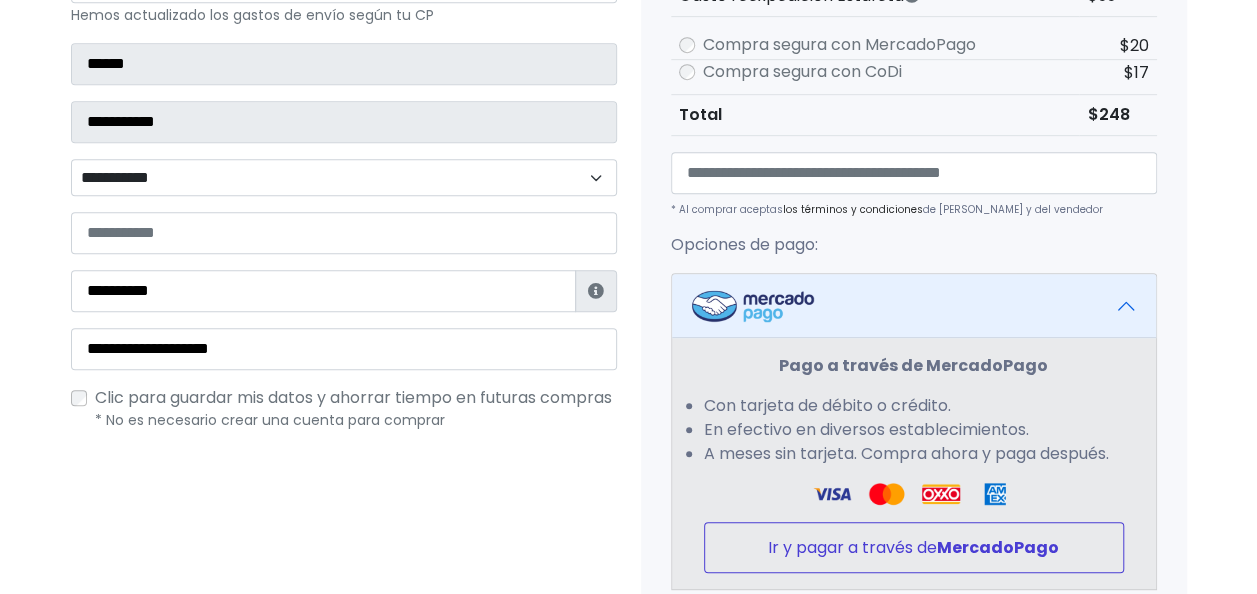 click on "Ir y pagar a través de  MercadoPago" at bounding box center (914, 547) 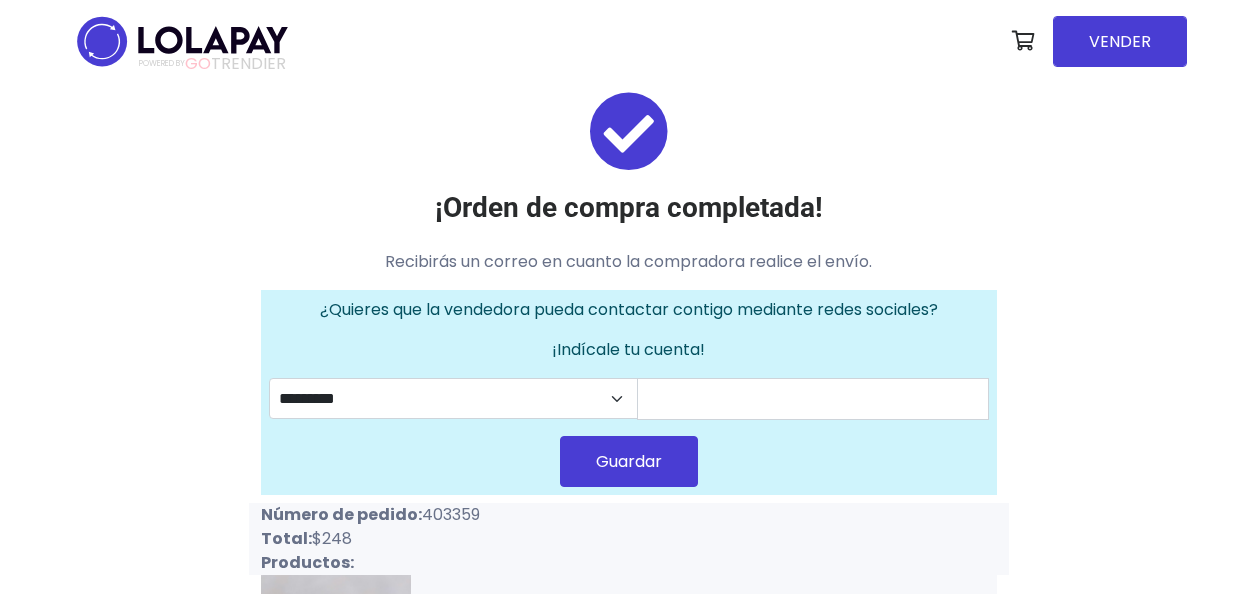 scroll, scrollTop: 0, scrollLeft: 0, axis: both 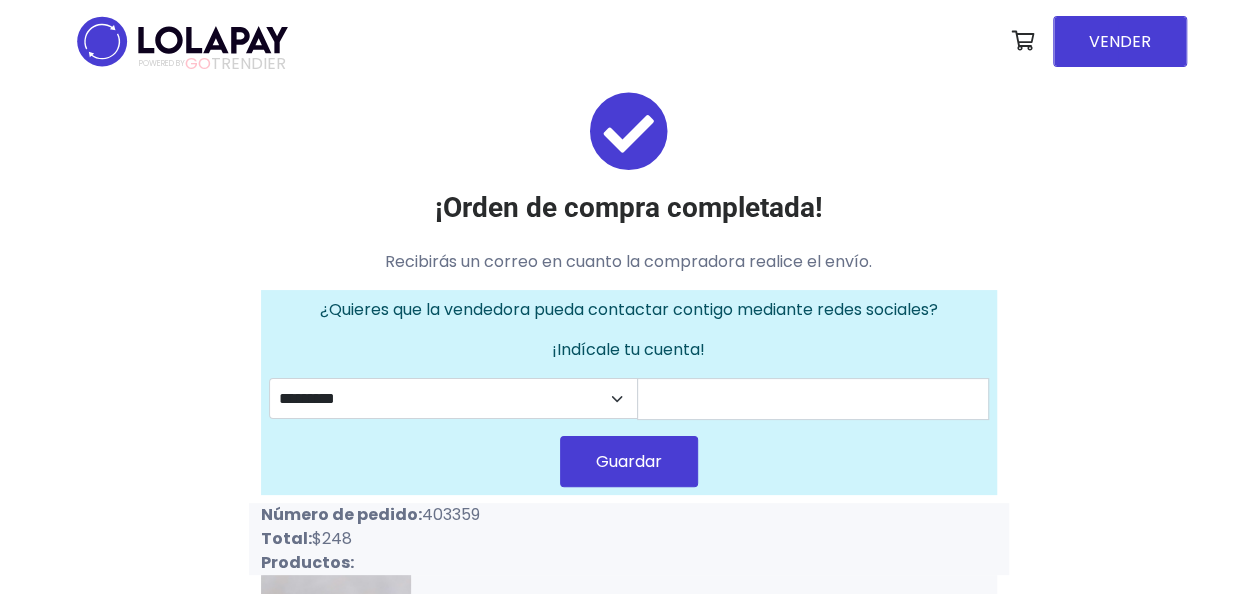 drag, startPoint x: 423, startPoint y: 514, endPoint x: 548, endPoint y: 514, distance: 125 